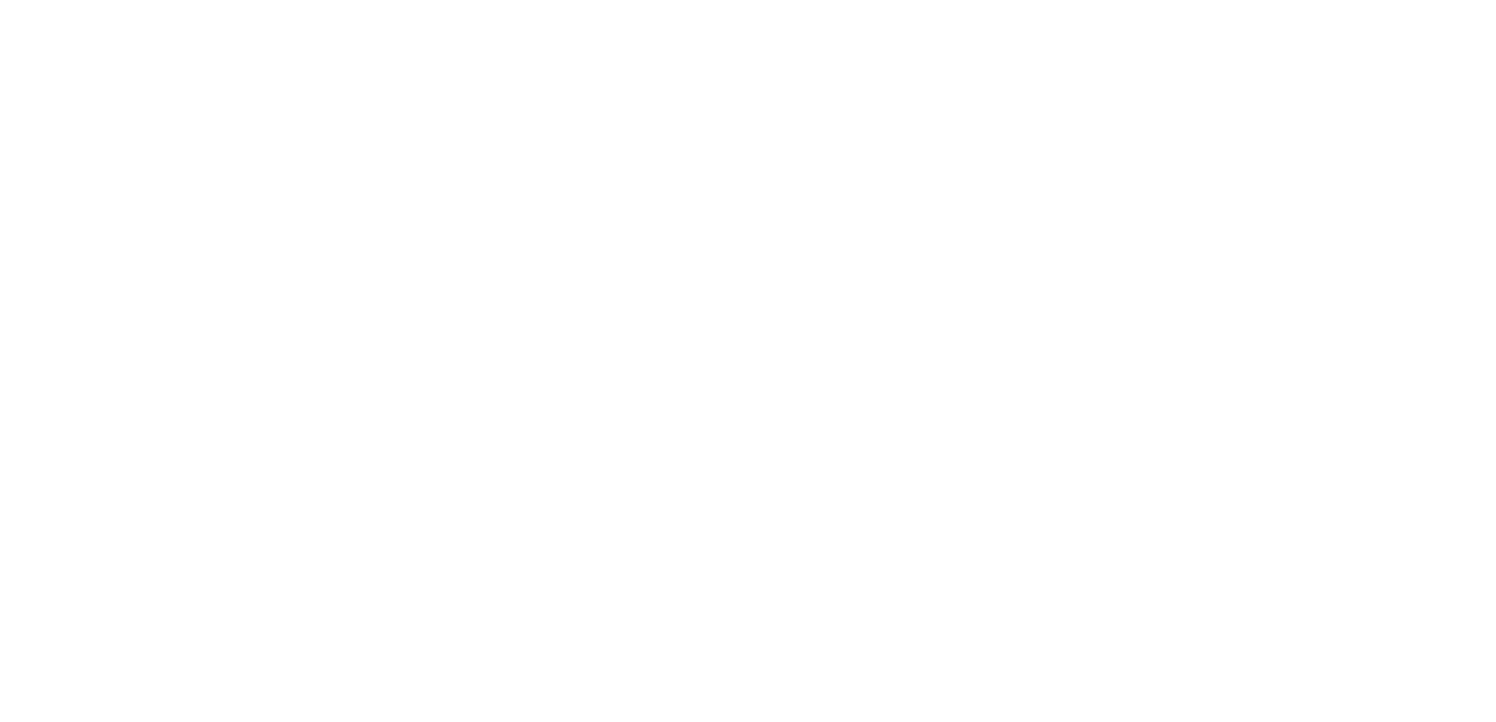 scroll, scrollTop: 0, scrollLeft: 0, axis: both 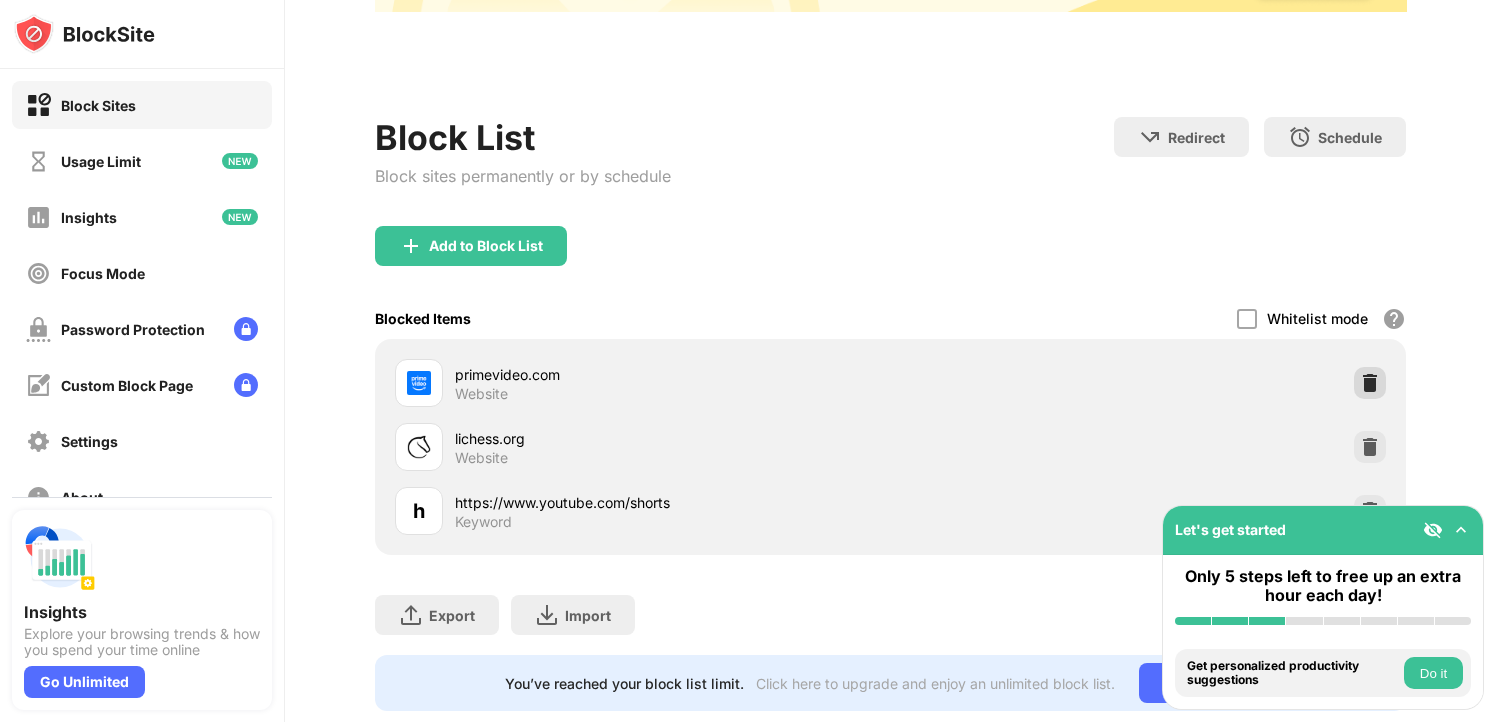 click at bounding box center (1370, 383) 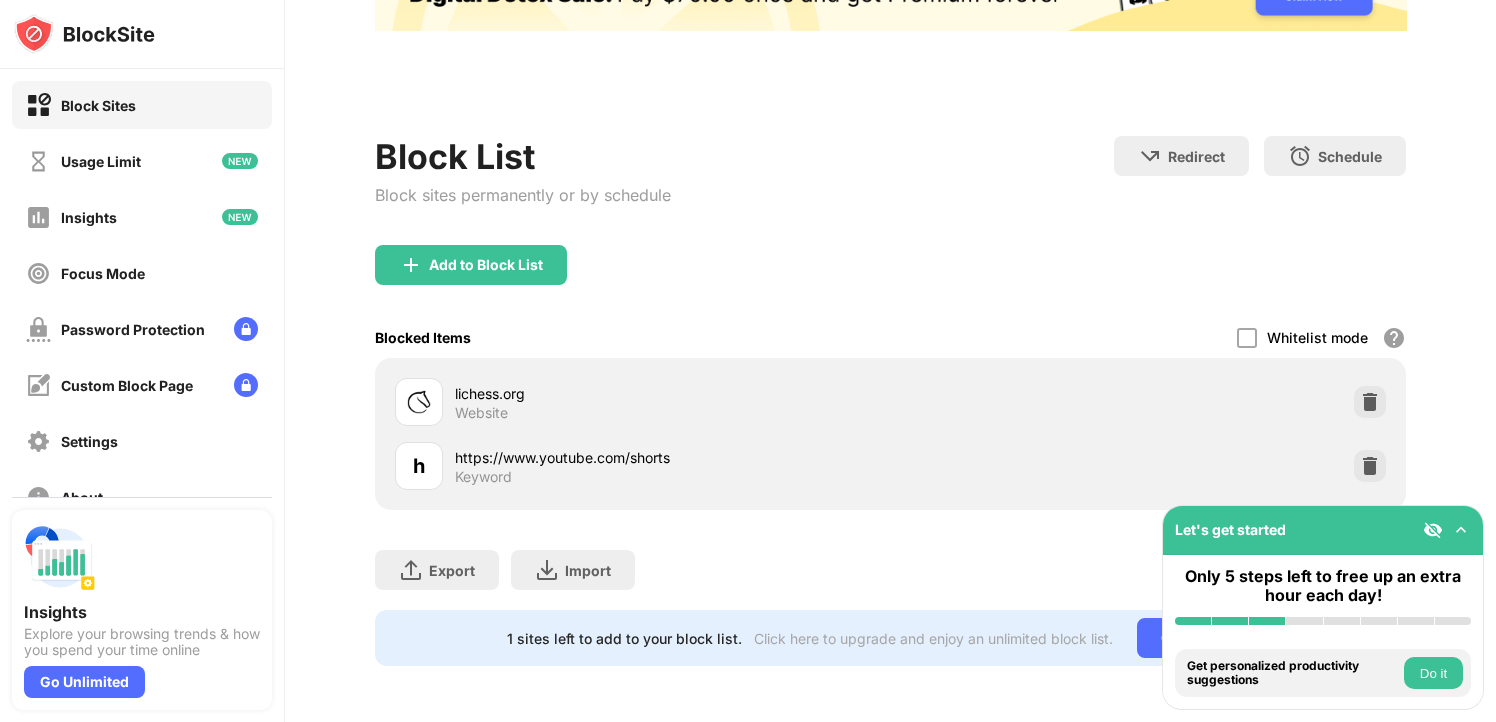 scroll, scrollTop: 162, scrollLeft: 0, axis: vertical 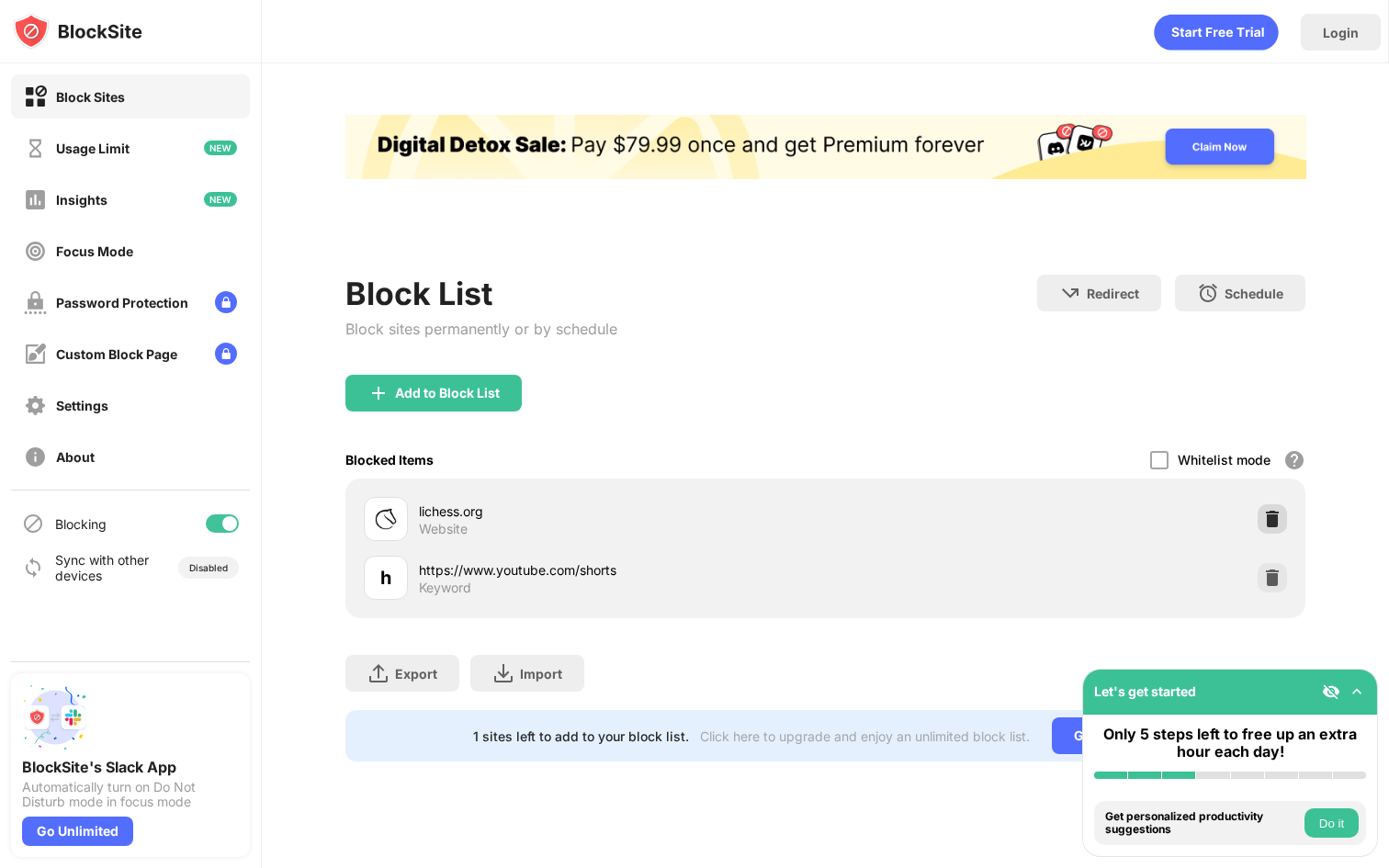 click at bounding box center (1272, 519) 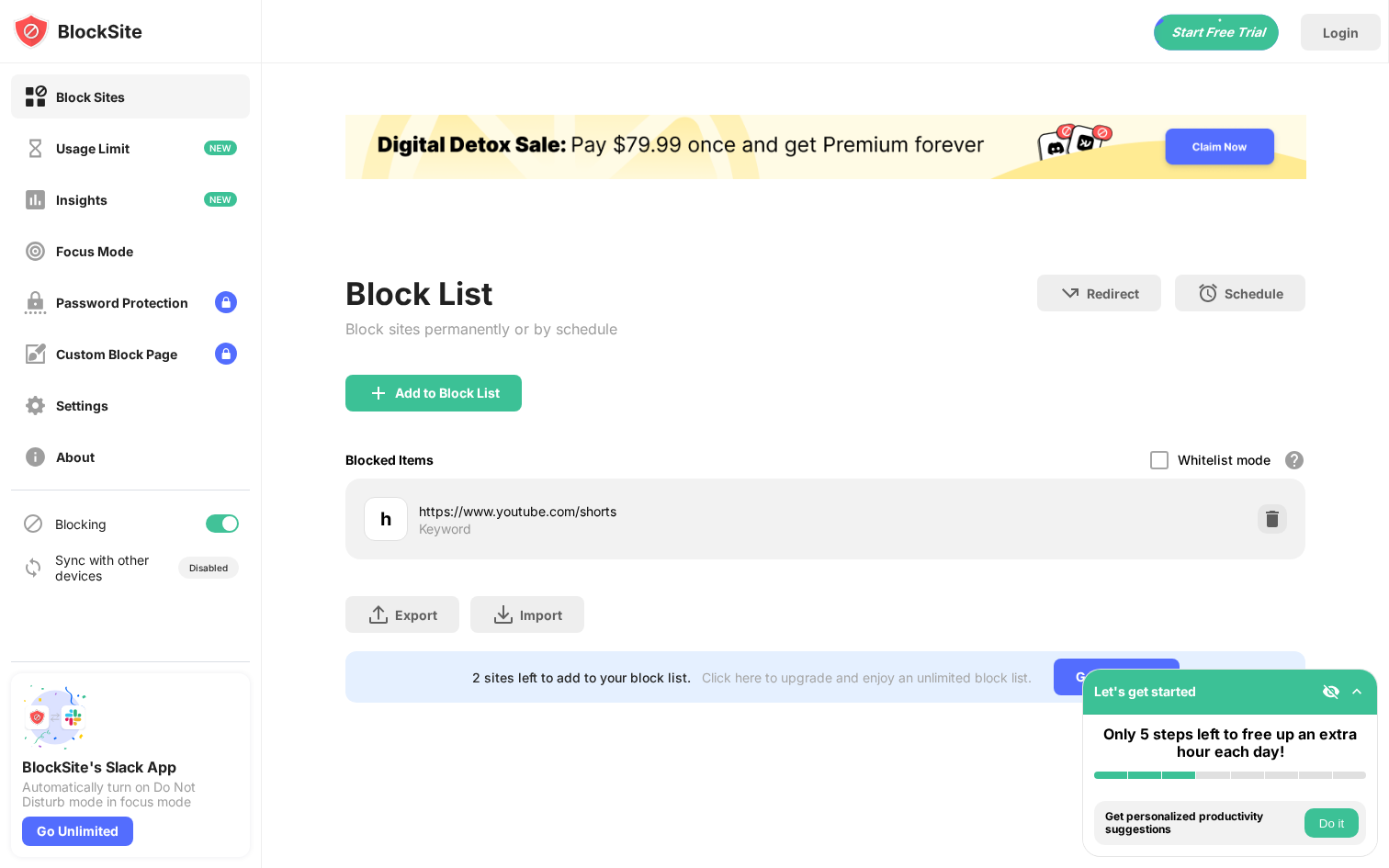 scroll, scrollTop: 0, scrollLeft: 0, axis: both 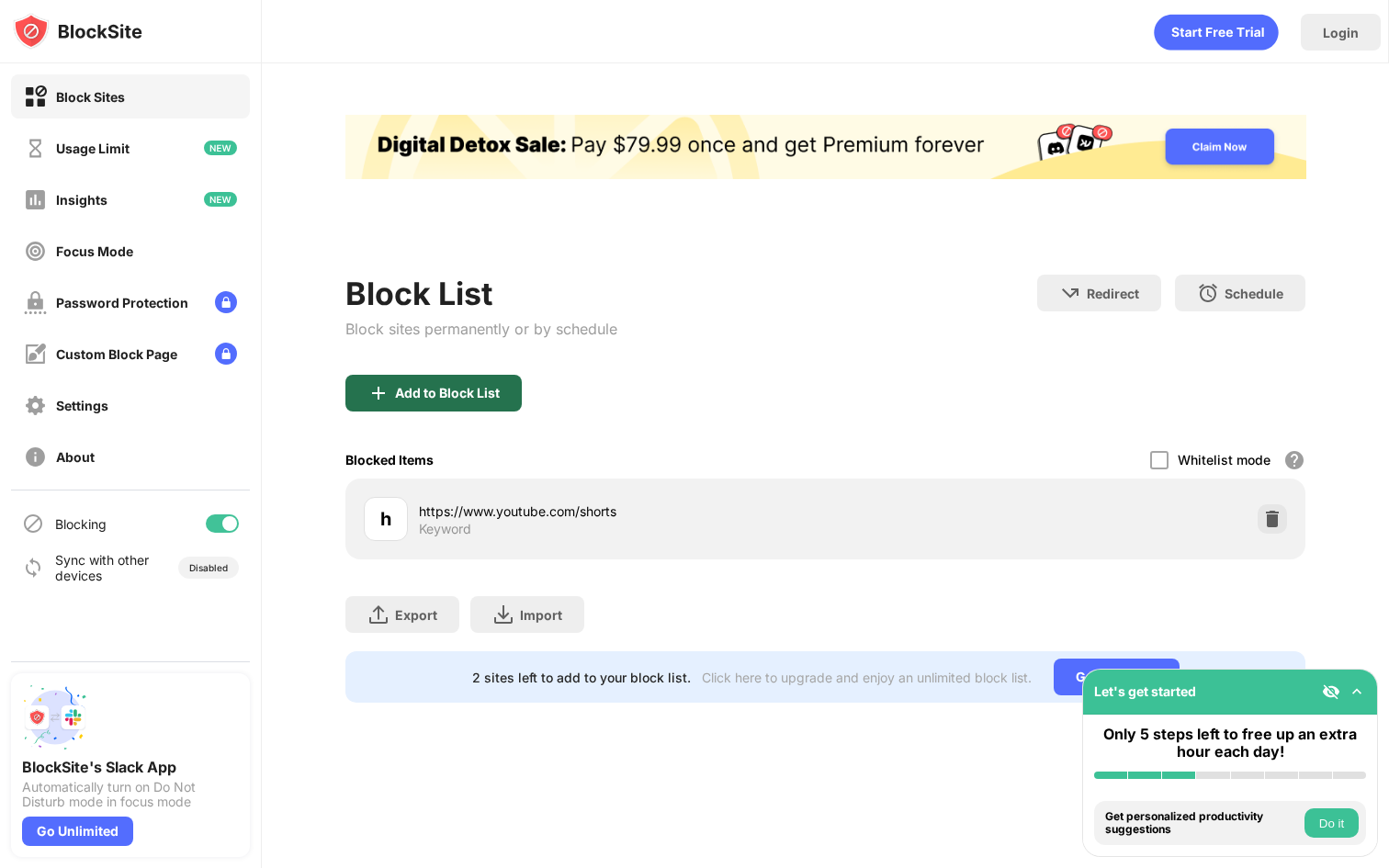 click on "Add to Block List" at bounding box center [434, 393] 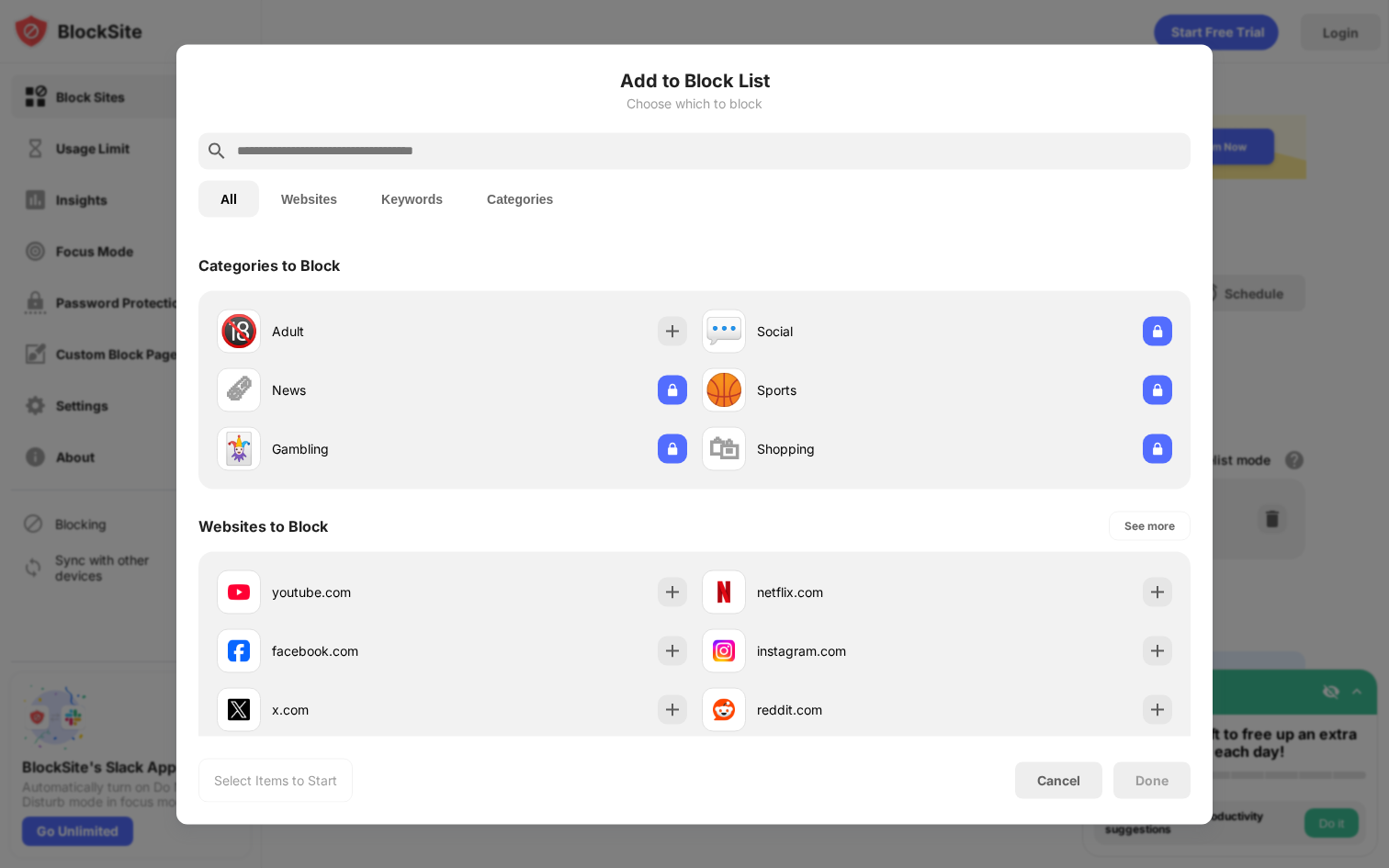 click at bounding box center (694, 151) 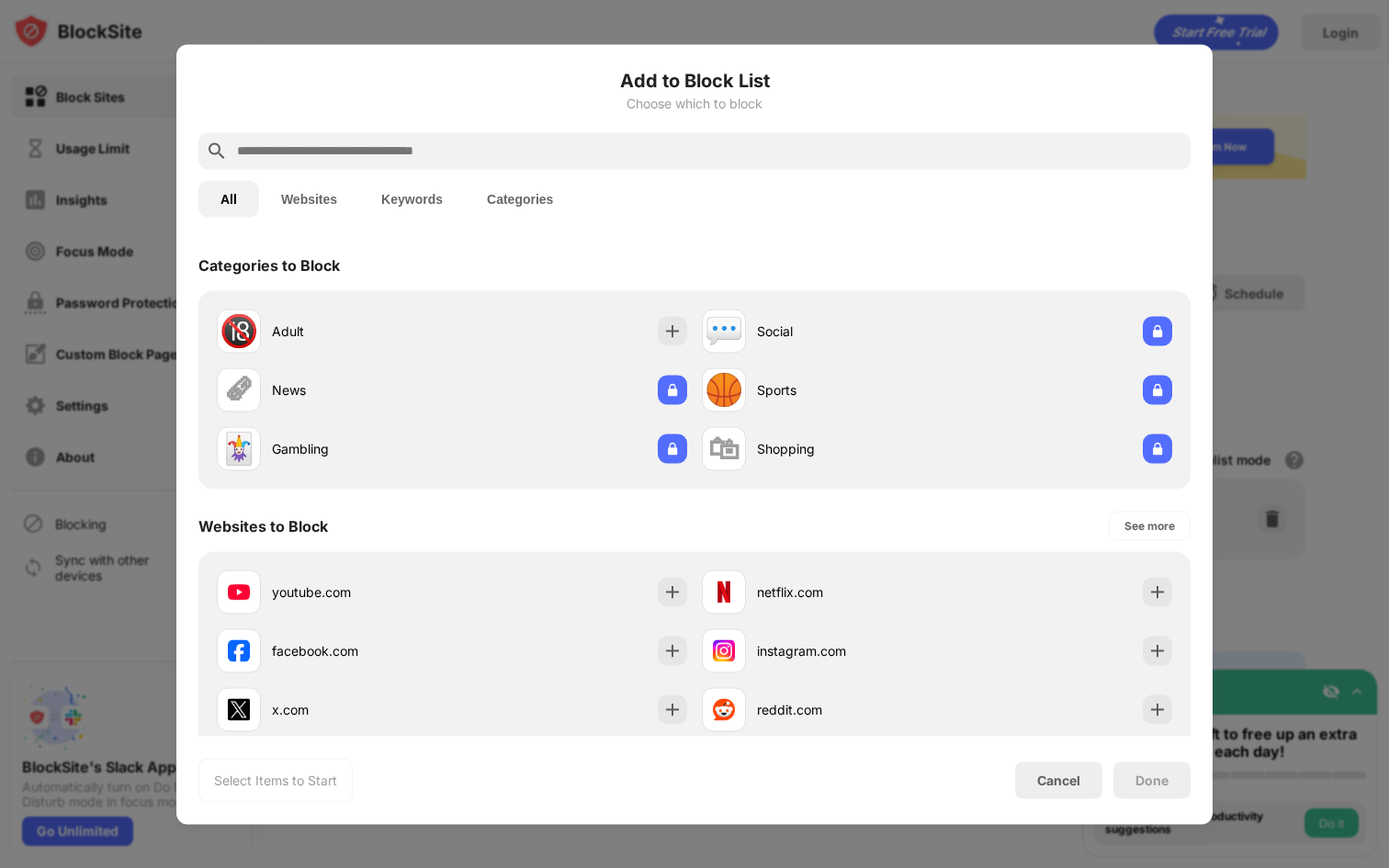 click at bounding box center [709, 151] 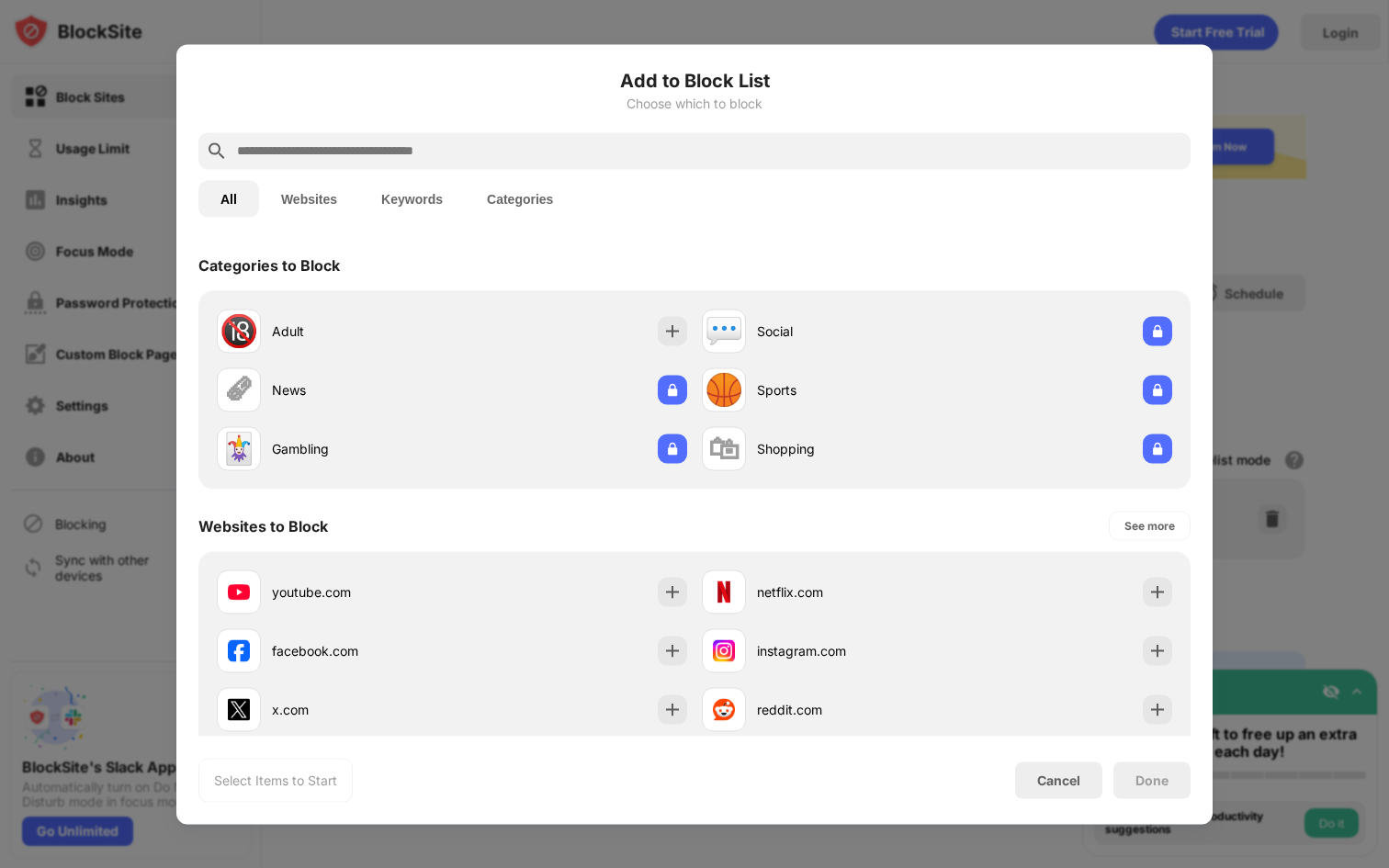 paste on "**********" 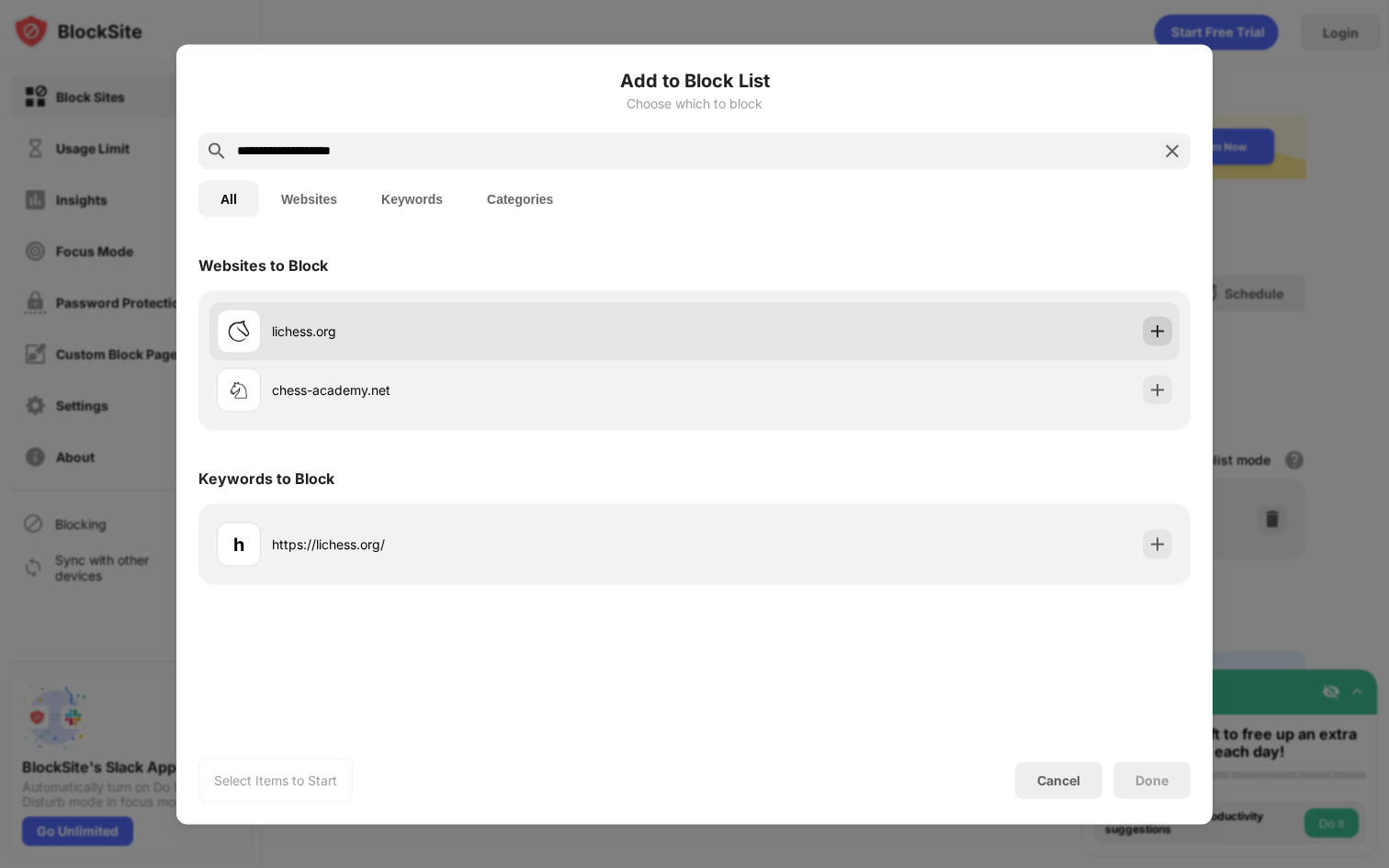 type on "**********" 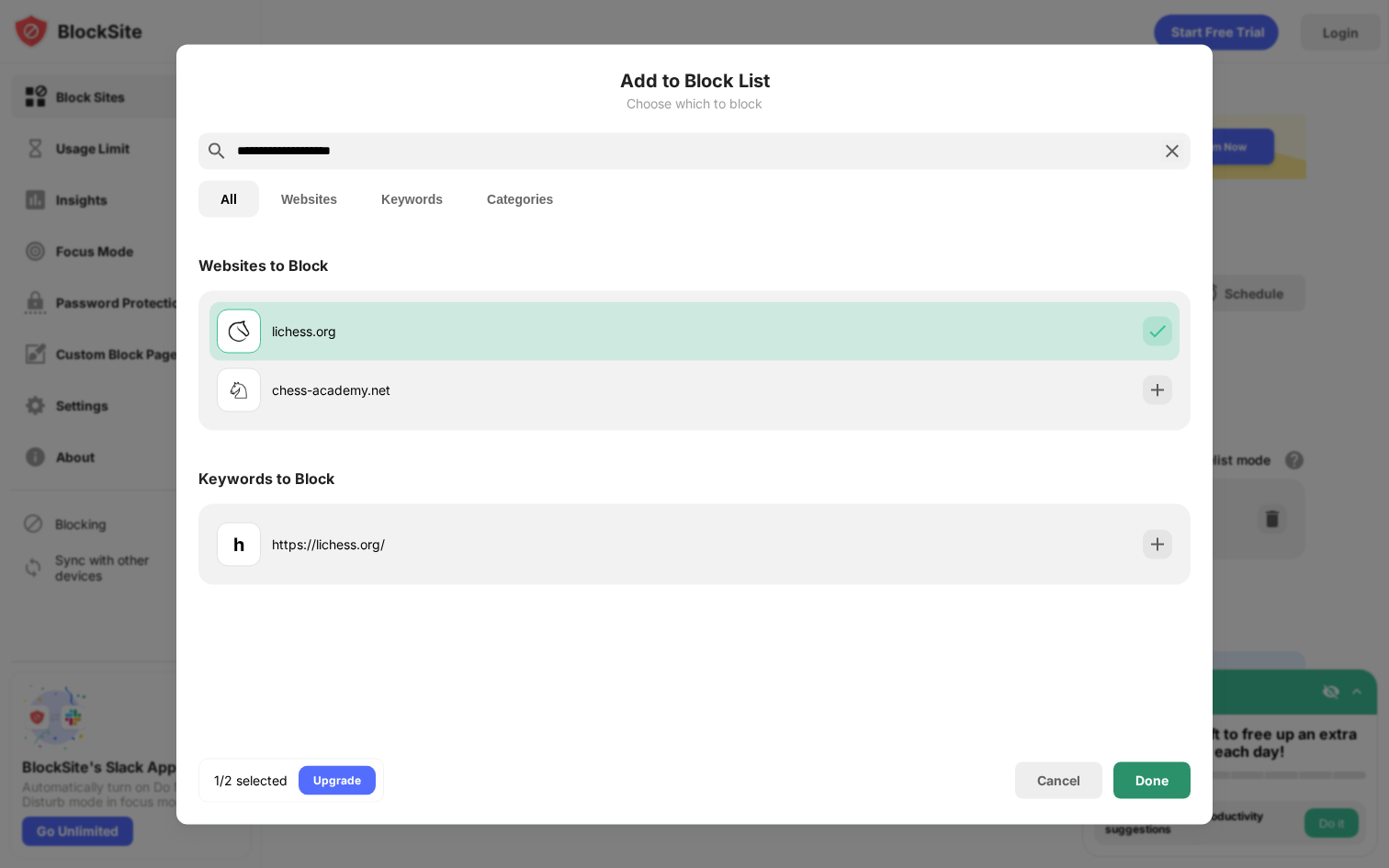click on "Done" at bounding box center (1152, 780) 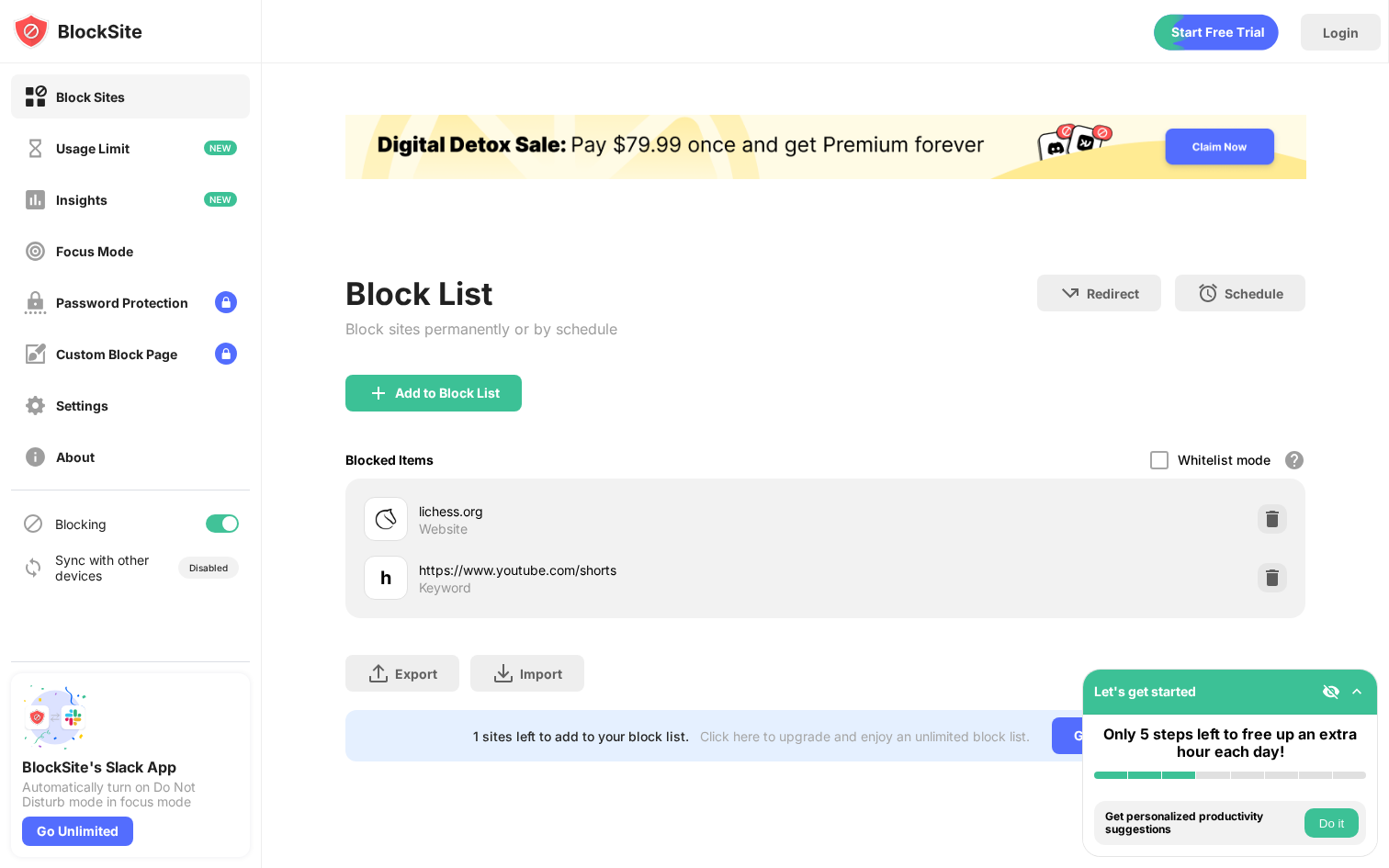 scroll, scrollTop: 0, scrollLeft: 0, axis: both 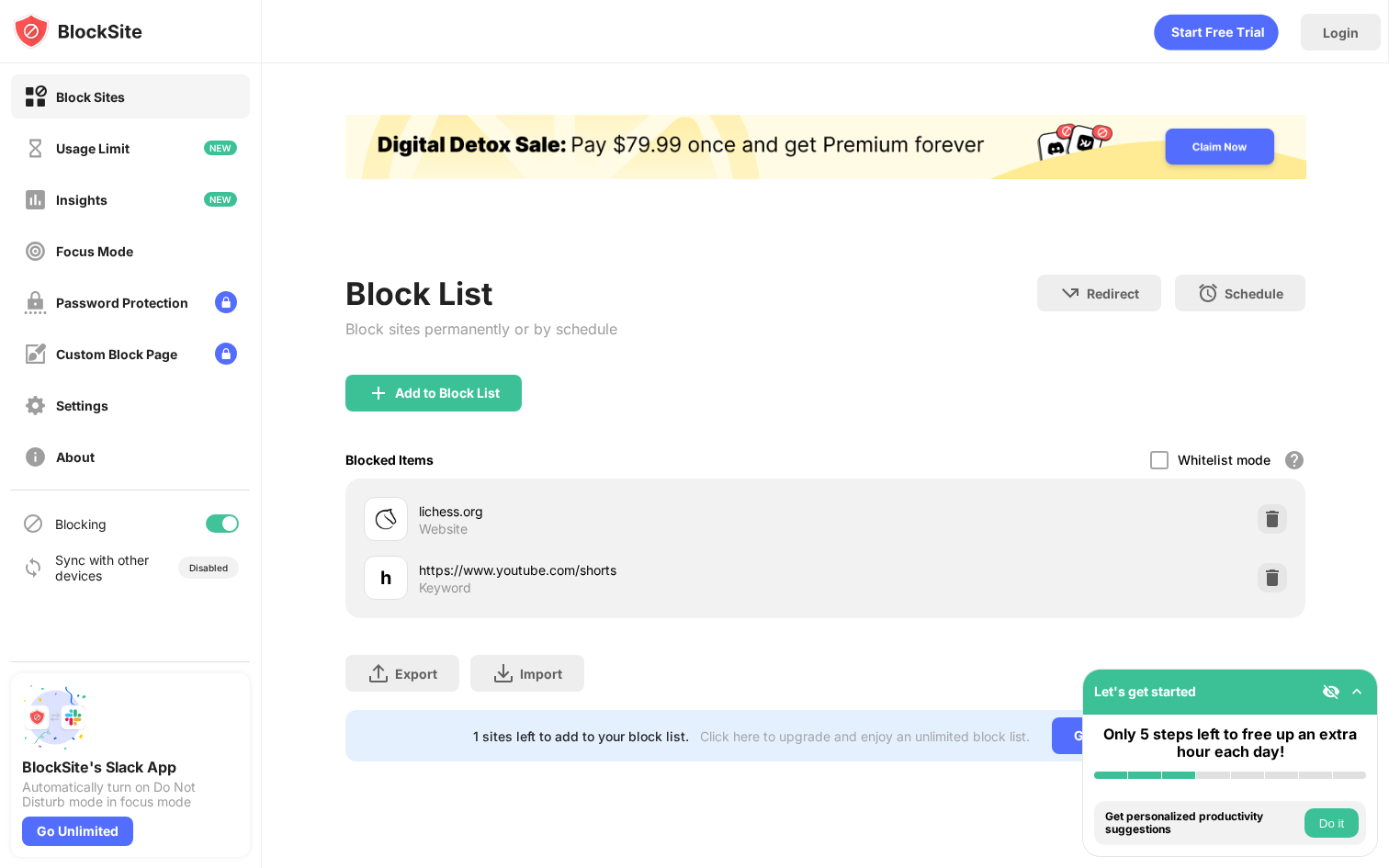 click on "Block List Block sites permanently or by schedule Redirect Choose a site to be redirected to when blocking is active Schedule Select which days and timeframes the block list will be active" at bounding box center (826, 324) 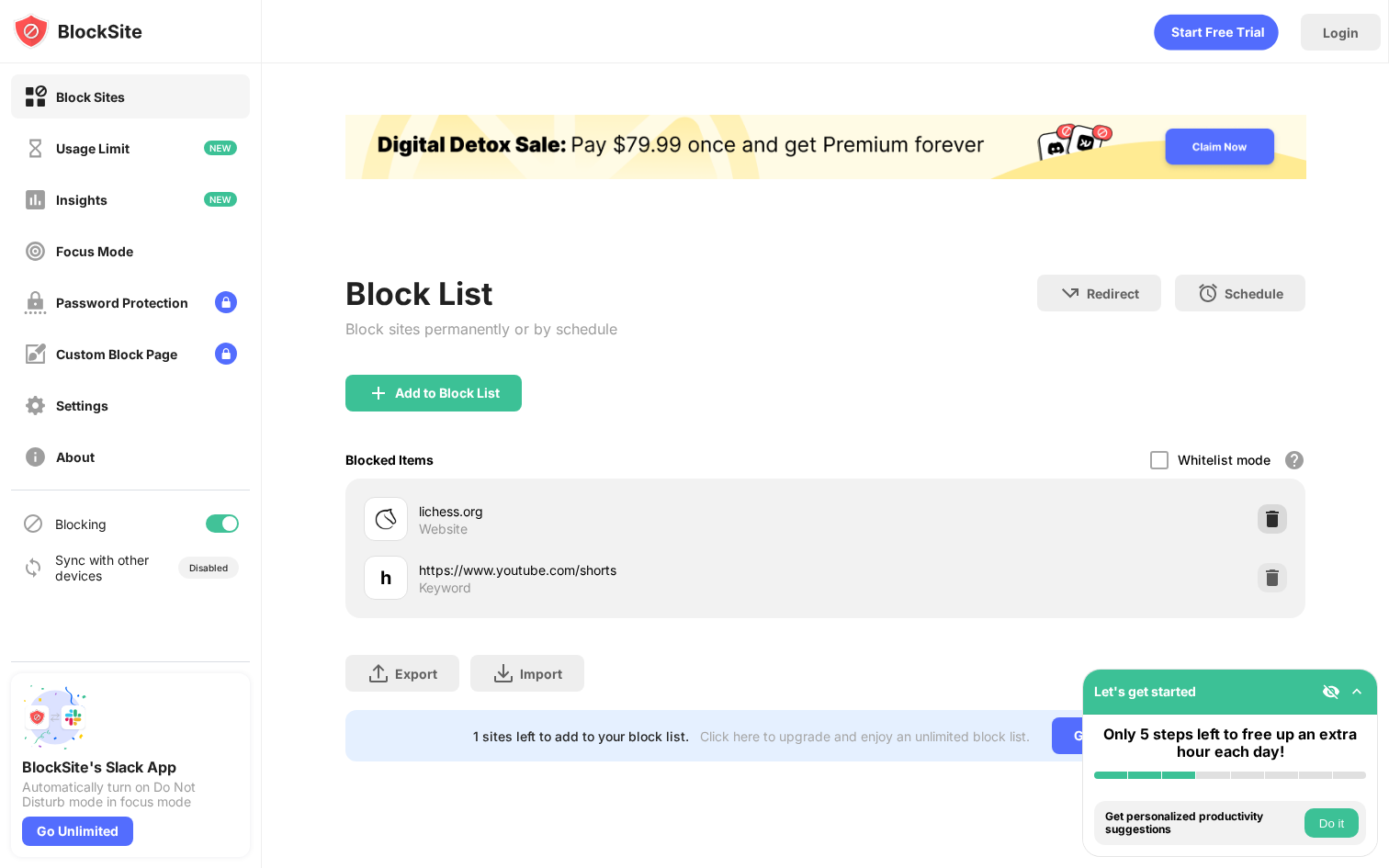 click at bounding box center [1272, 519] 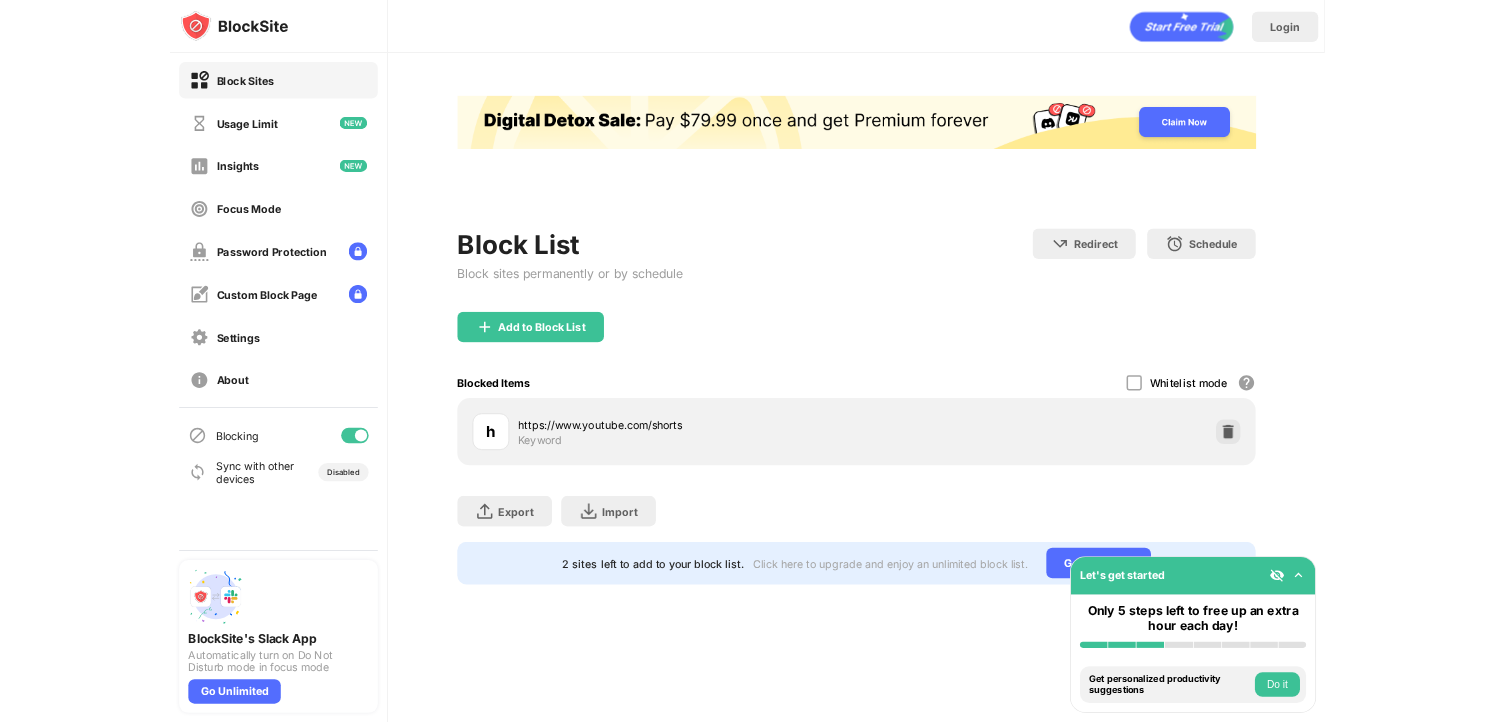 scroll, scrollTop: 0, scrollLeft: 0, axis: both 